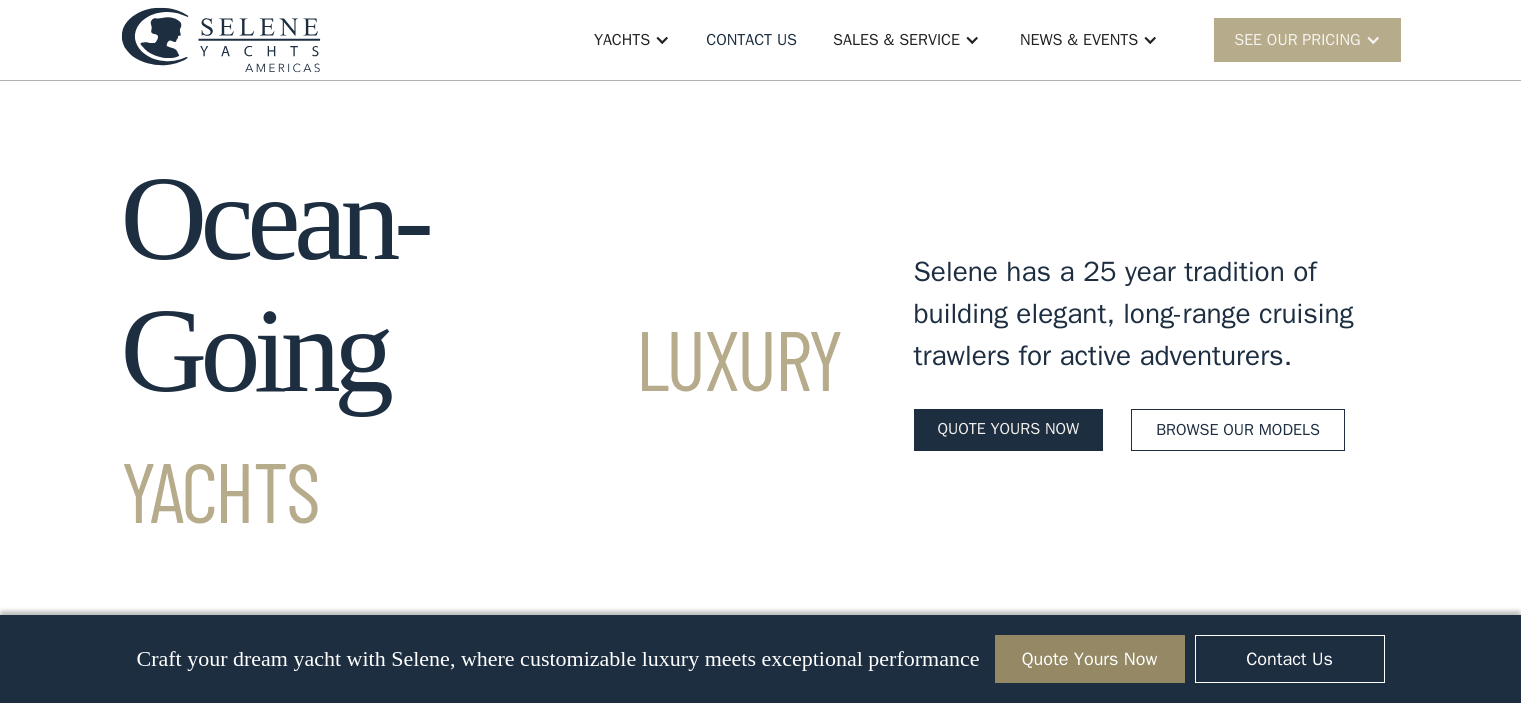 scroll, scrollTop: 3088, scrollLeft: 0, axis: vertical 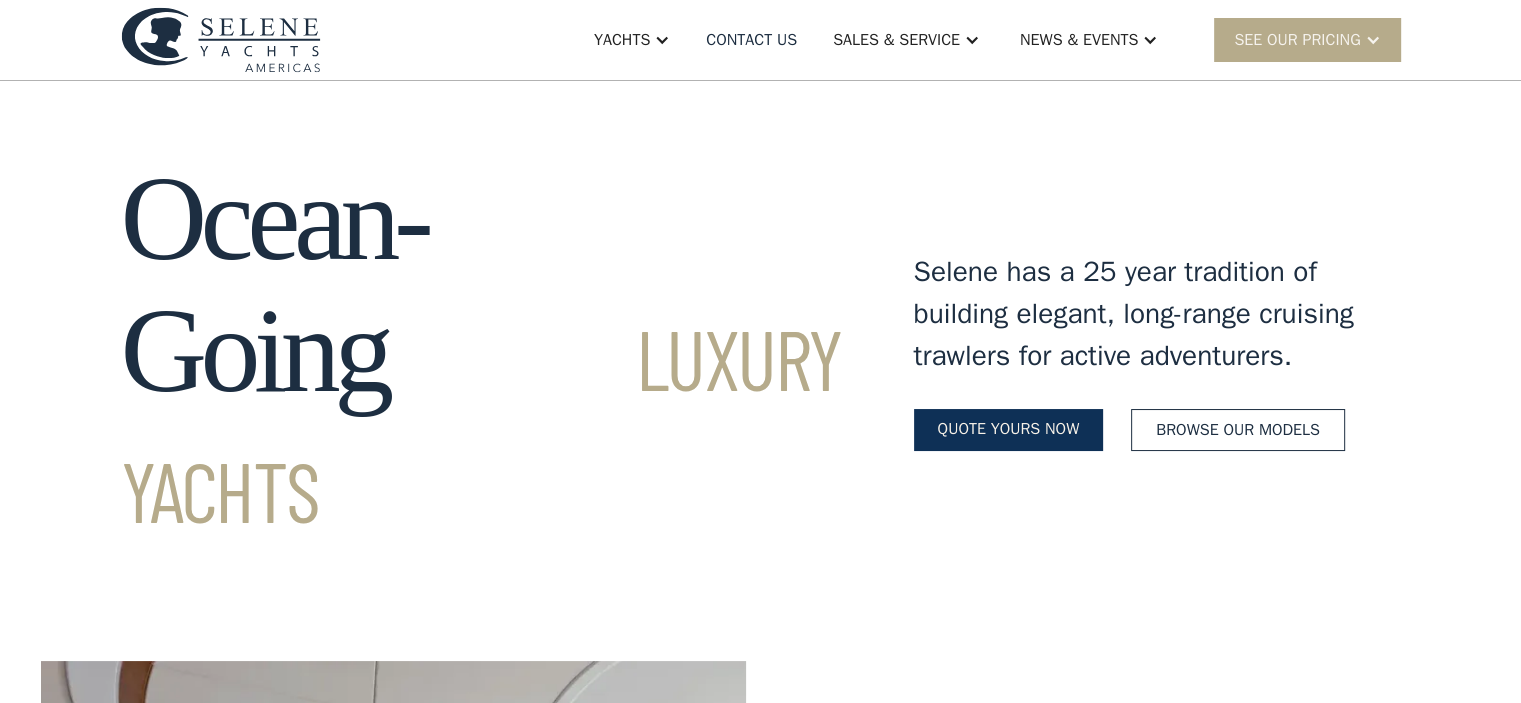 click on "Quote yours now" at bounding box center (1009, 430) 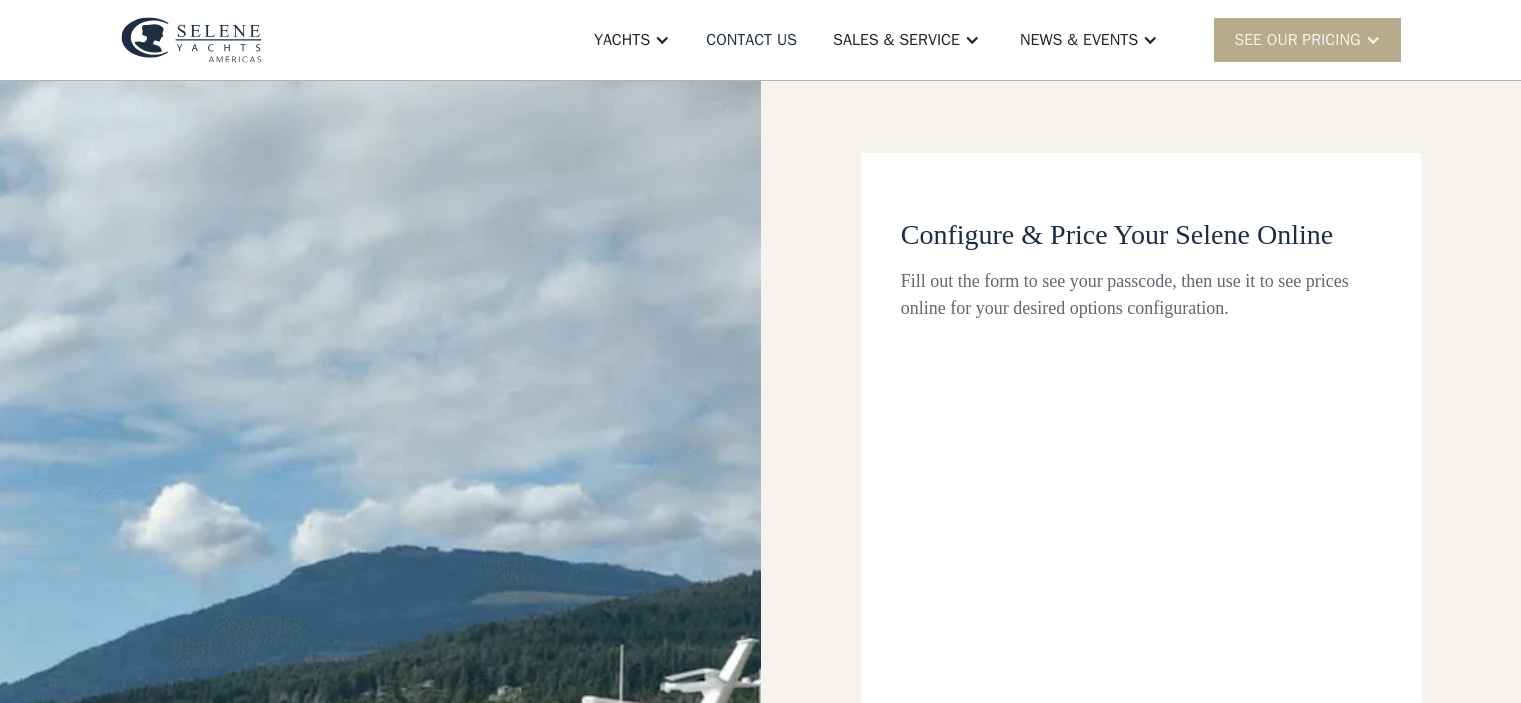scroll, scrollTop: 0, scrollLeft: 0, axis: both 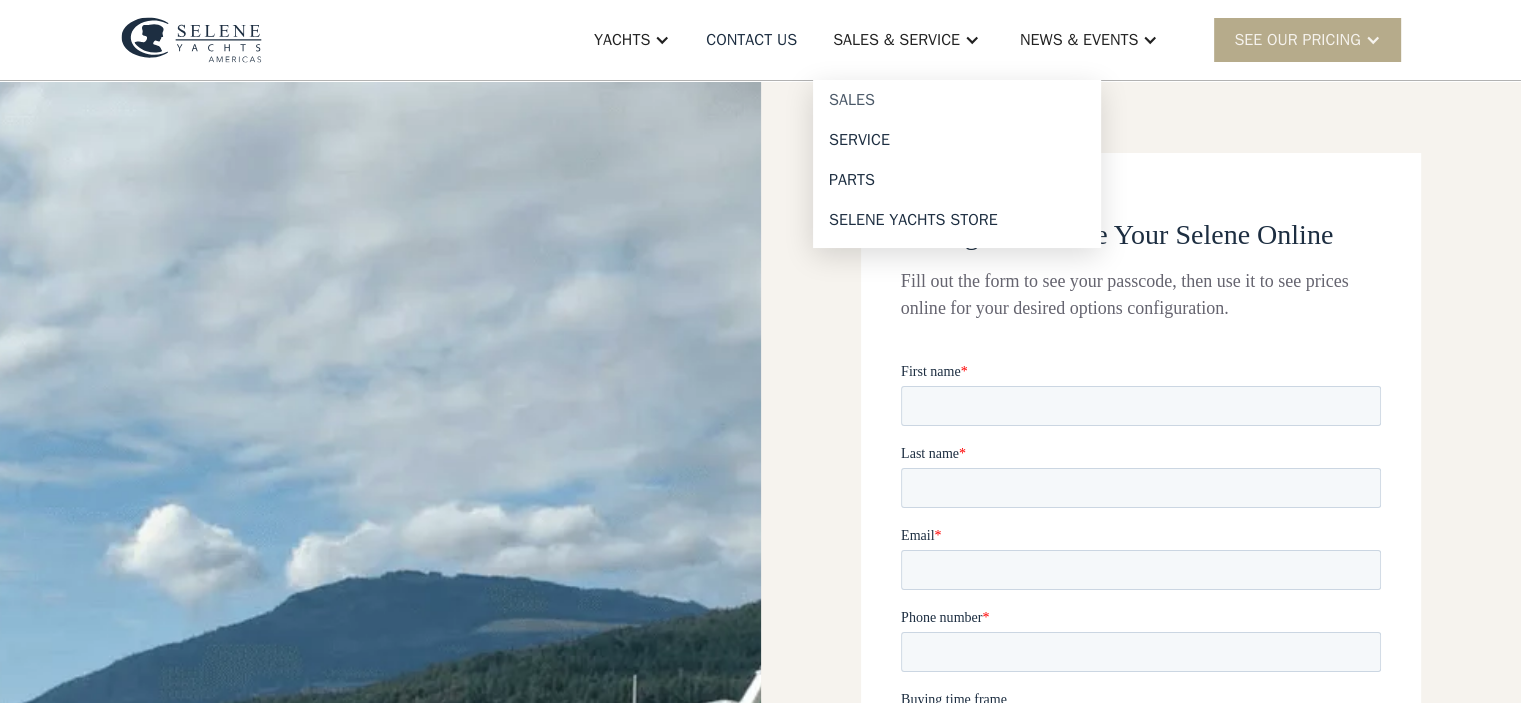 click on "Sales" at bounding box center [957, 100] 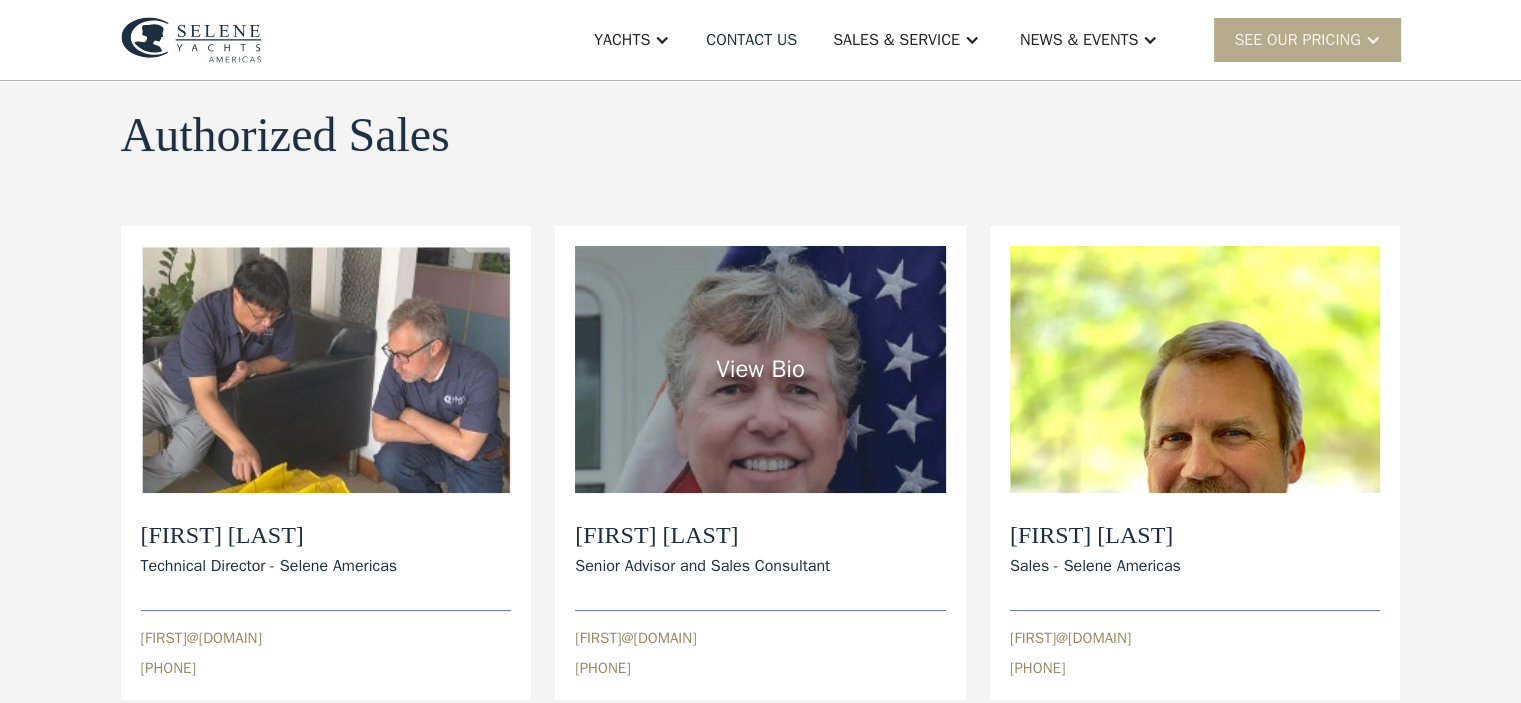 scroll, scrollTop: 0, scrollLeft: 0, axis: both 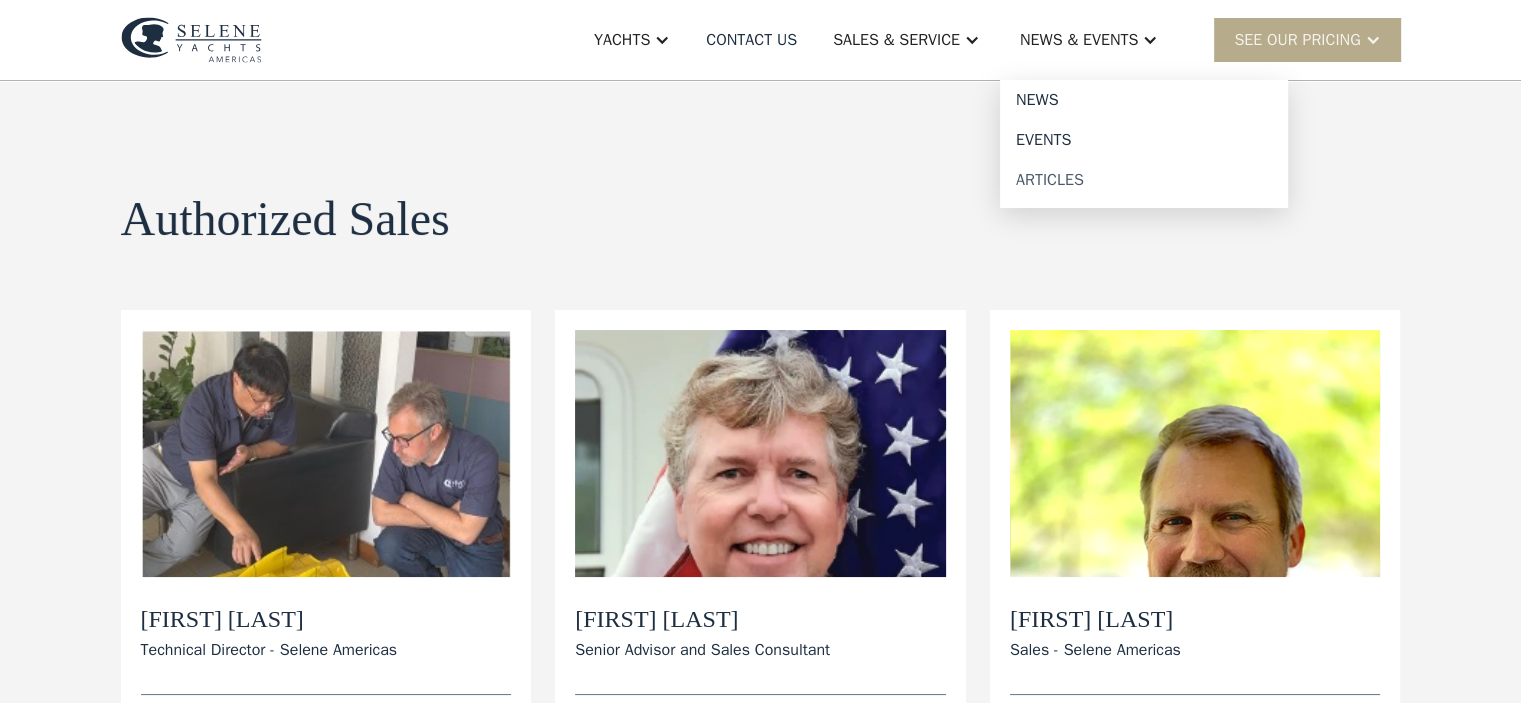 click on "Articles" at bounding box center (1144, 180) 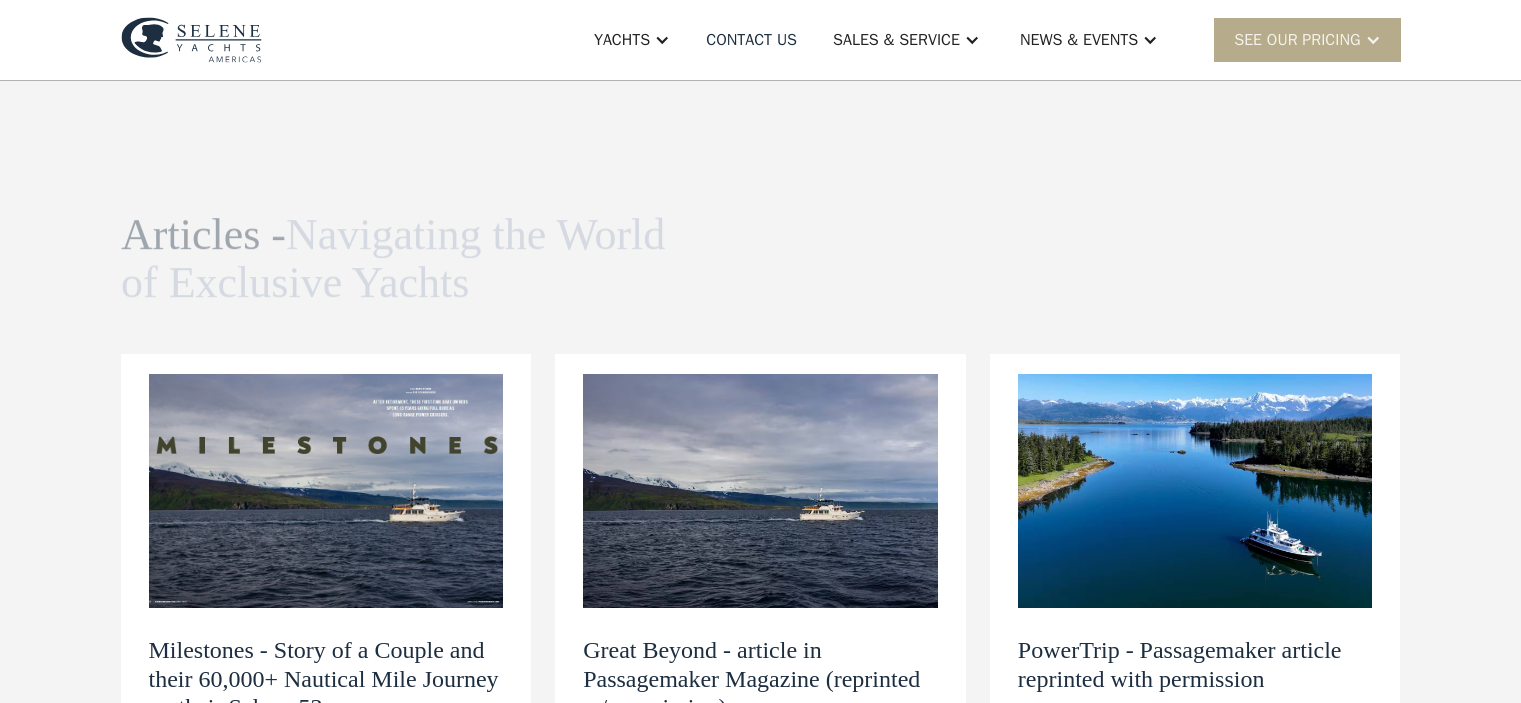 scroll, scrollTop: 0, scrollLeft: 0, axis: both 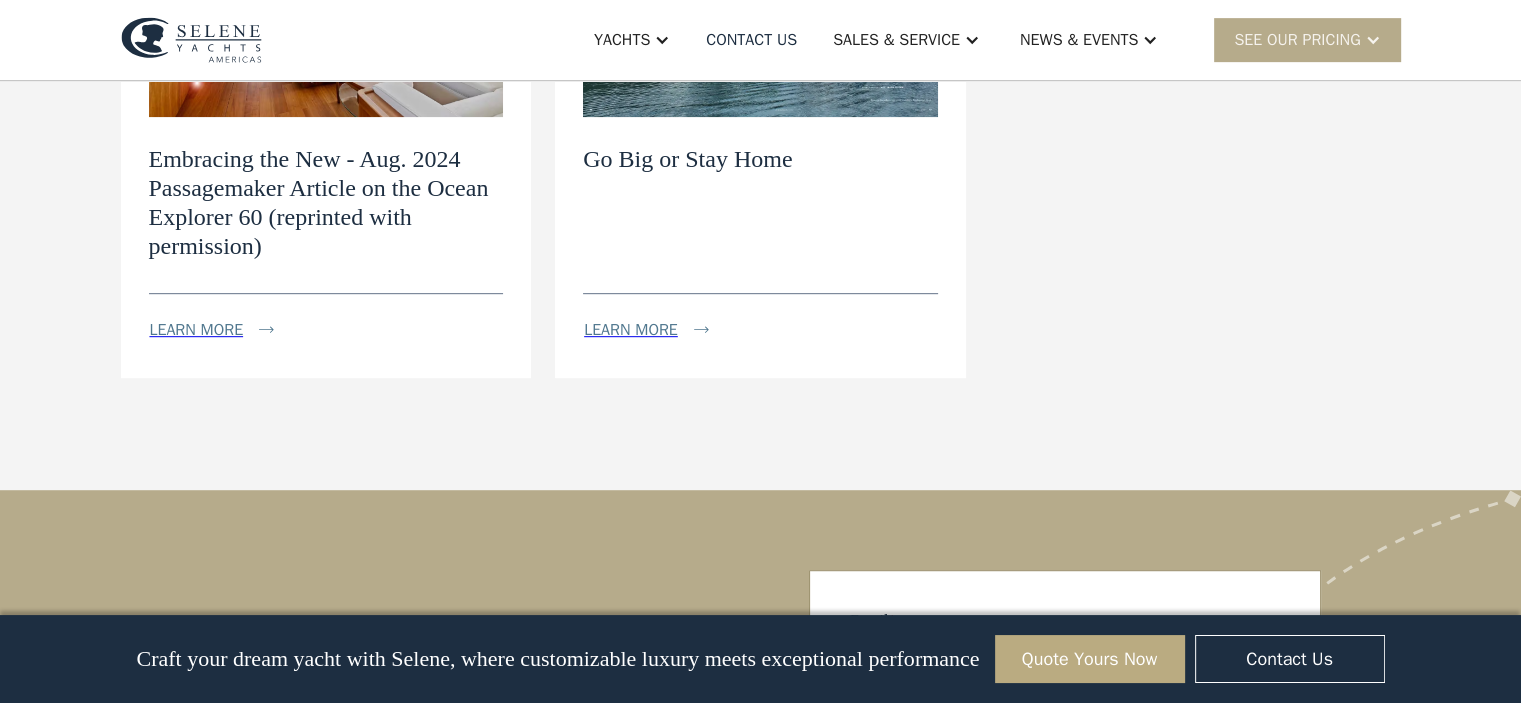 click on "Quote Yours Now" at bounding box center (1090, 659) 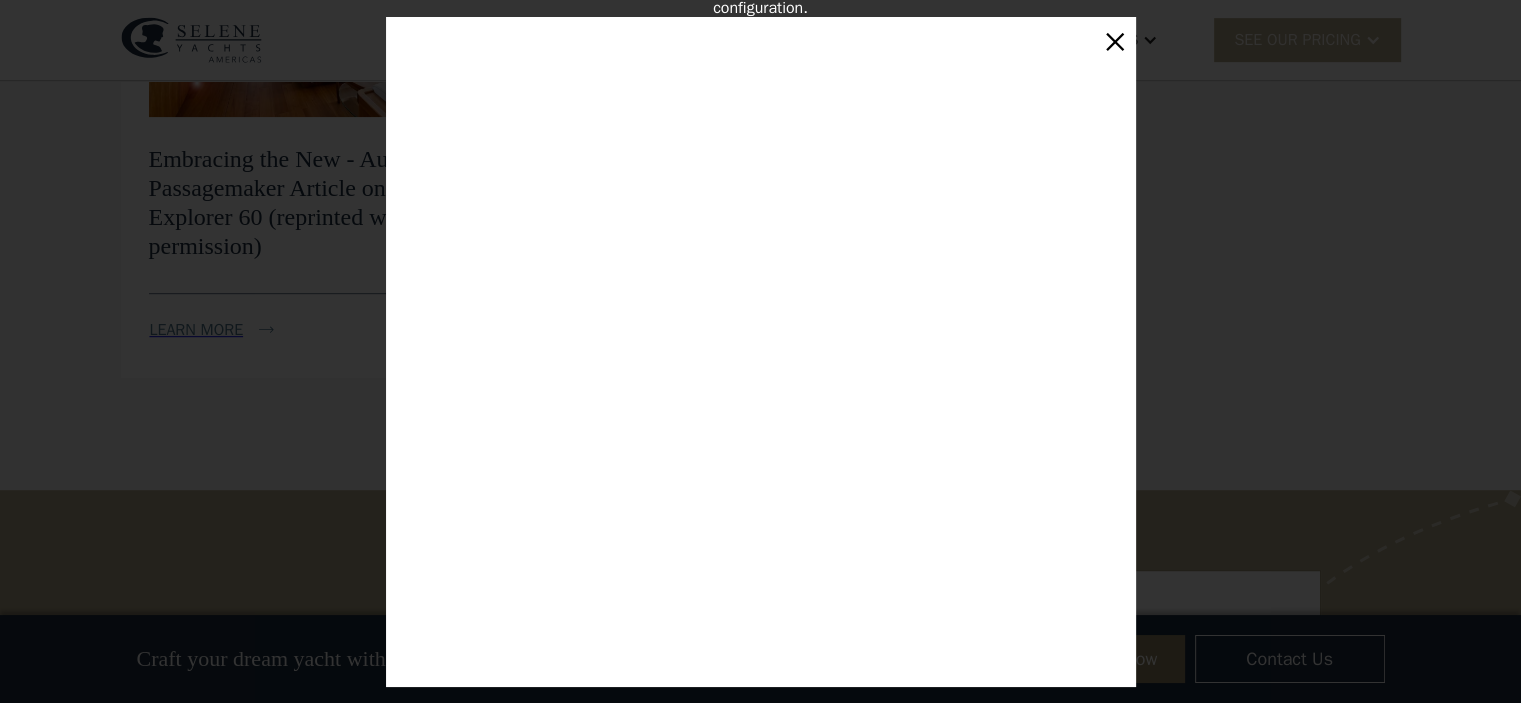 scroll, scrollTop: 300, scrollLeft: 0, axis: vertical 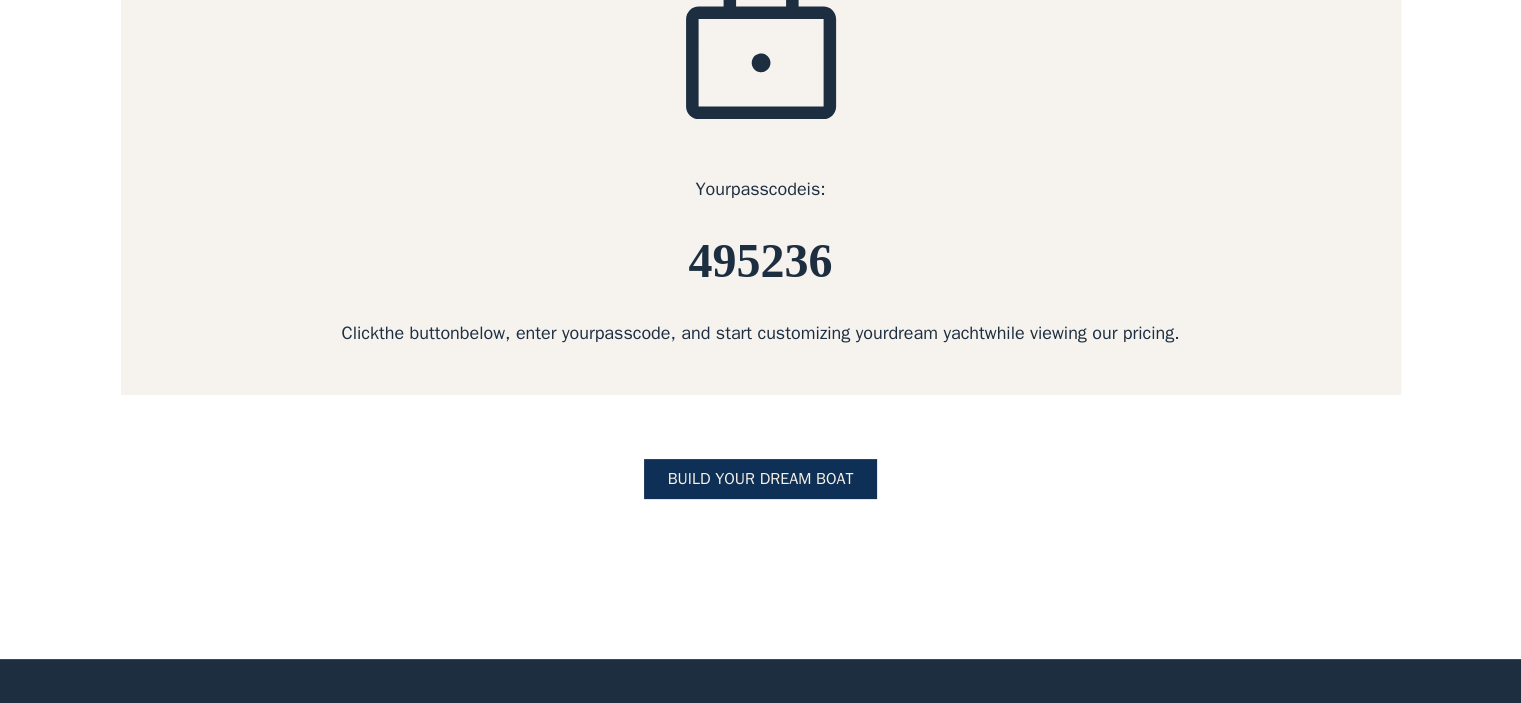 click on "BUILD yOUR dream boat" at bounding box center [761, 479] 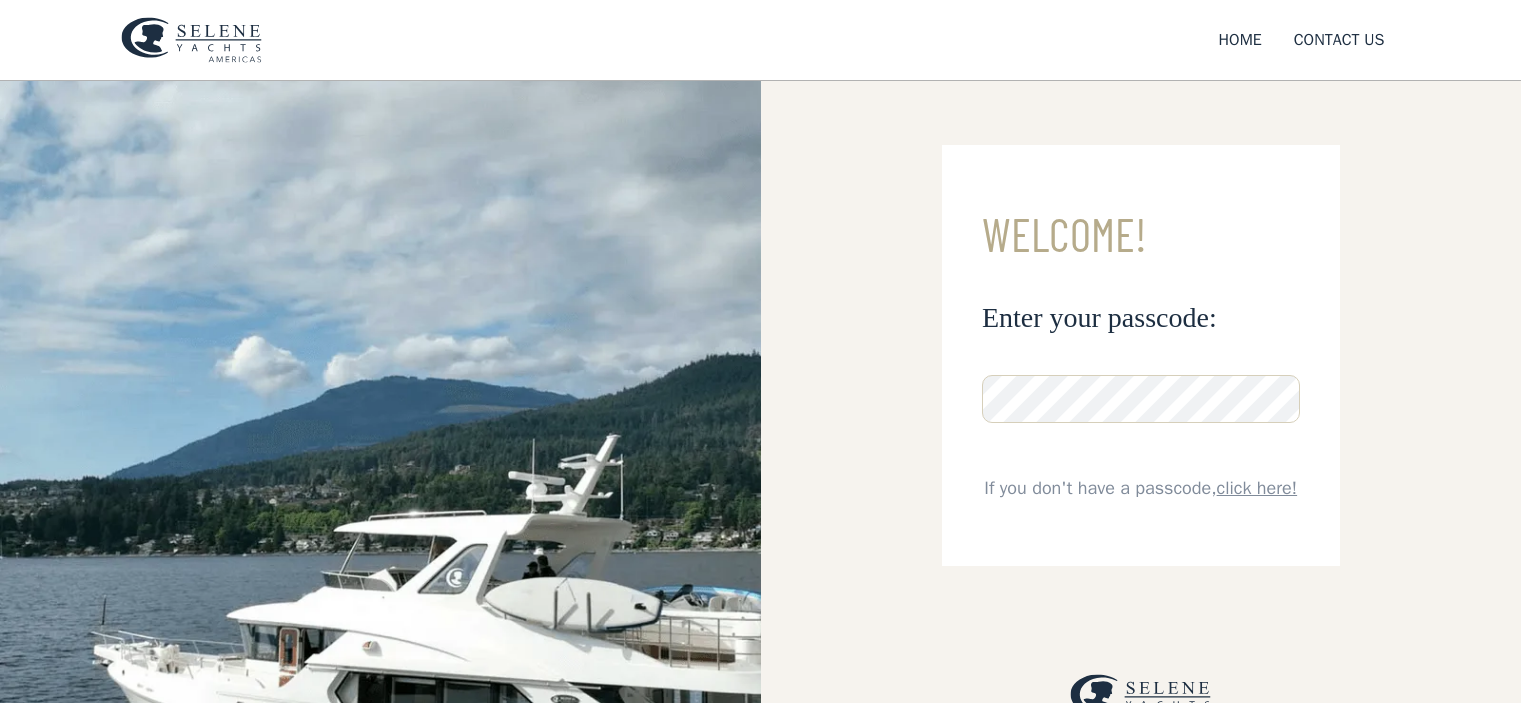 scroll, scrollTop: 0, scrollLeft: 0, axis: both 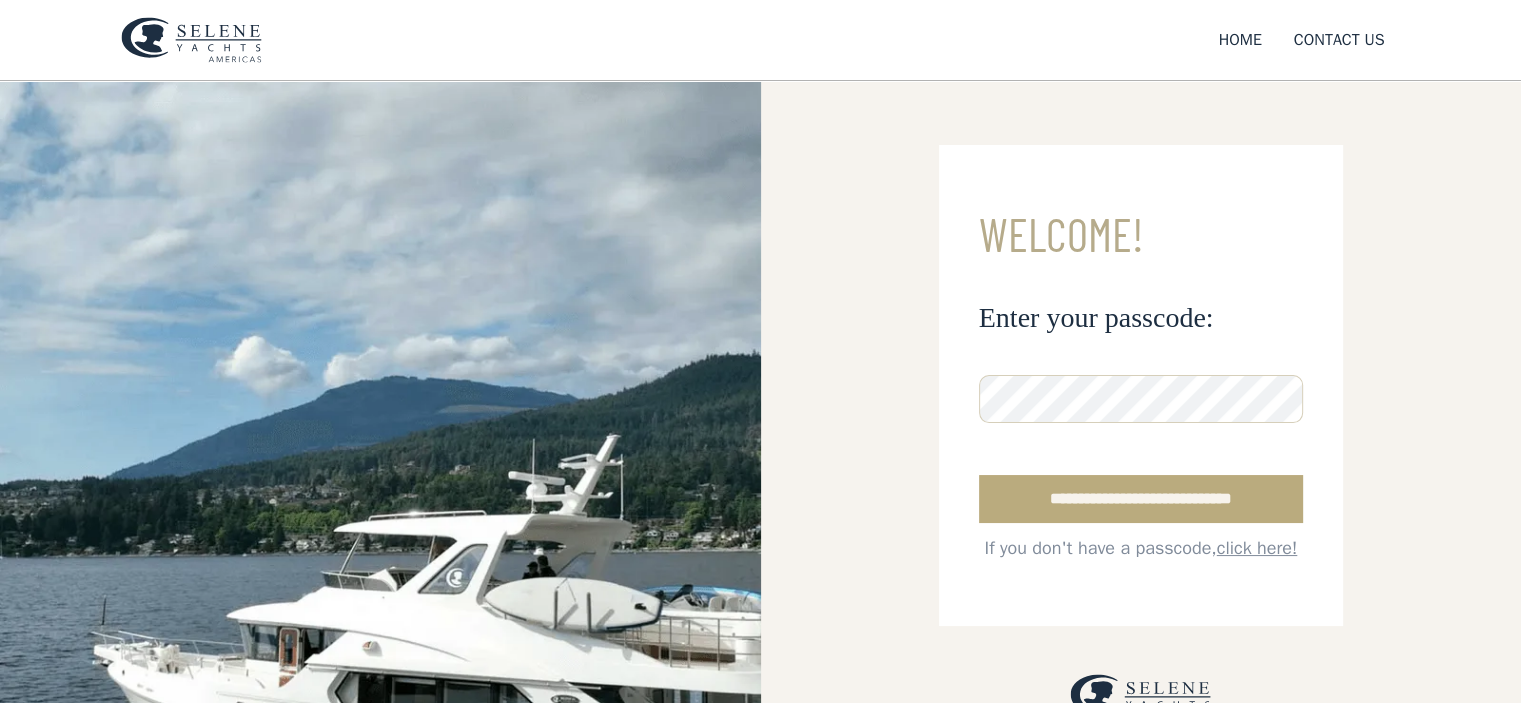 click on "**********" at bounding box center [1141, 499] 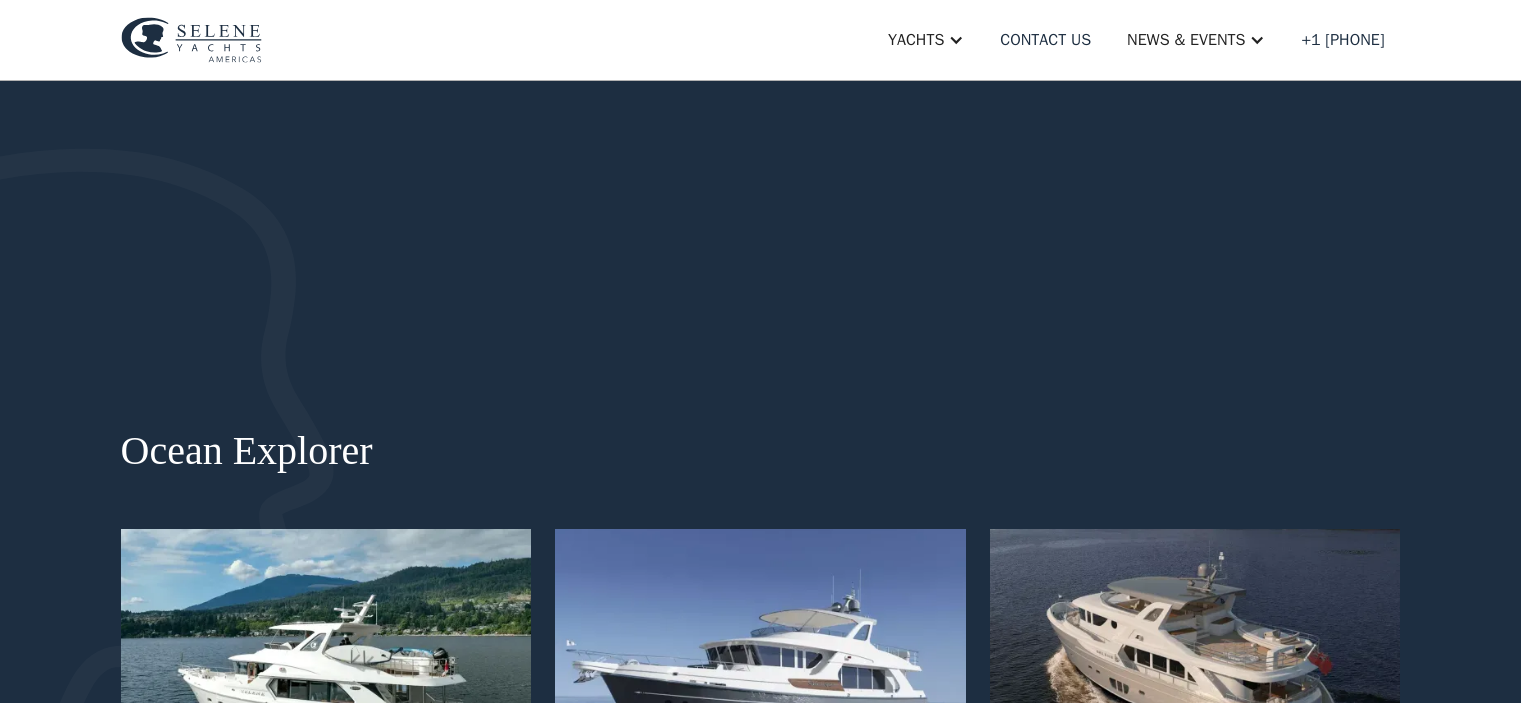 scroll, scrollTop: 0, scrollLeft: 0, axis: both 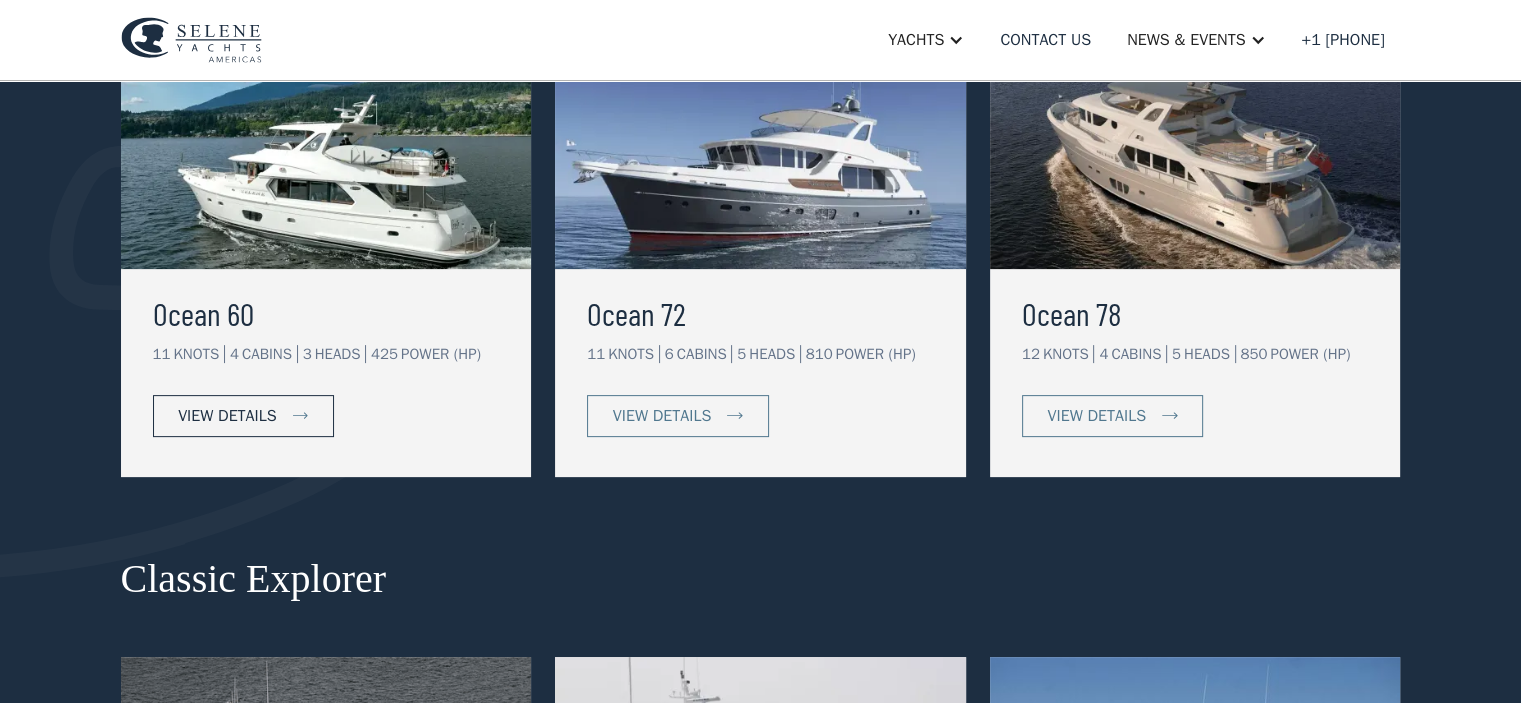 click on "view details" at bounding box center [227, 416] 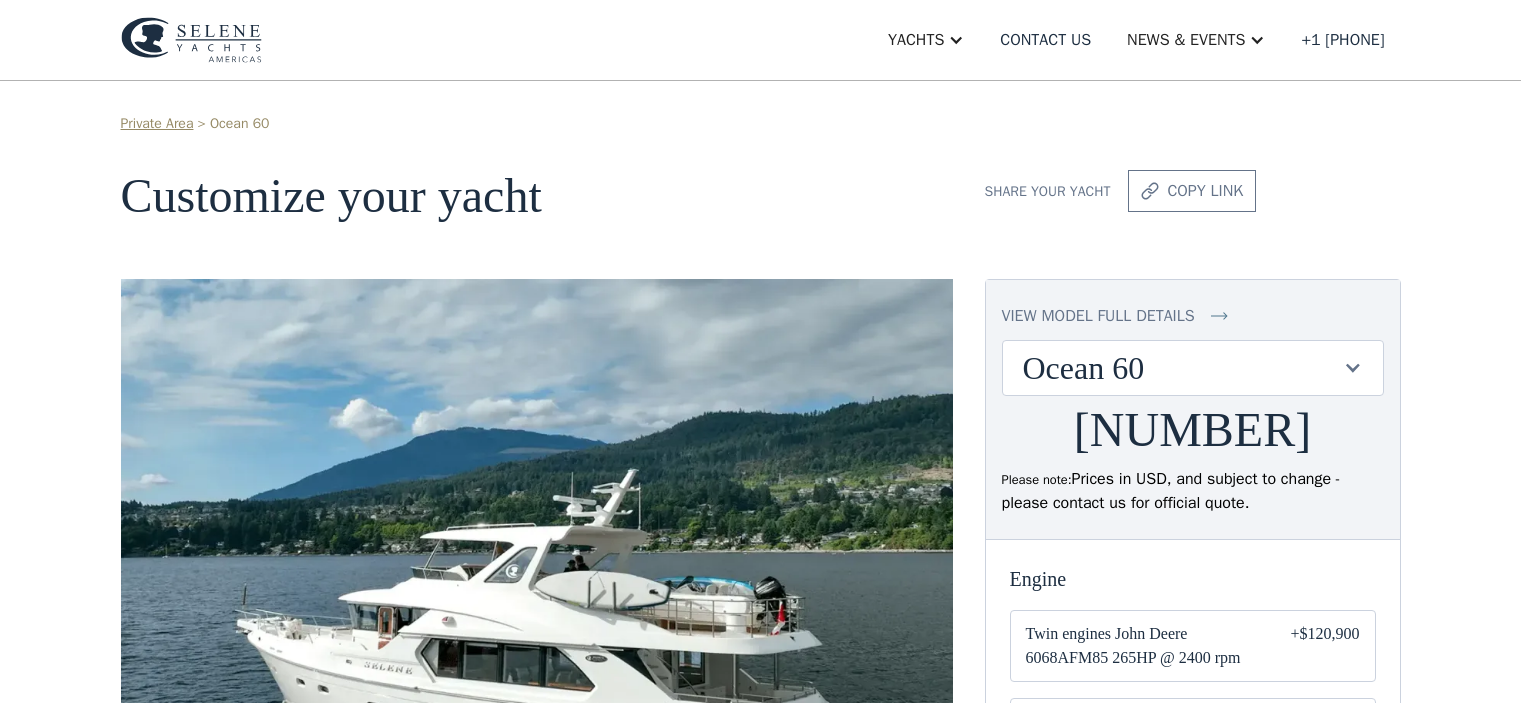 scroll, scrollTop: 0, scrollLeft: 0, axis: both 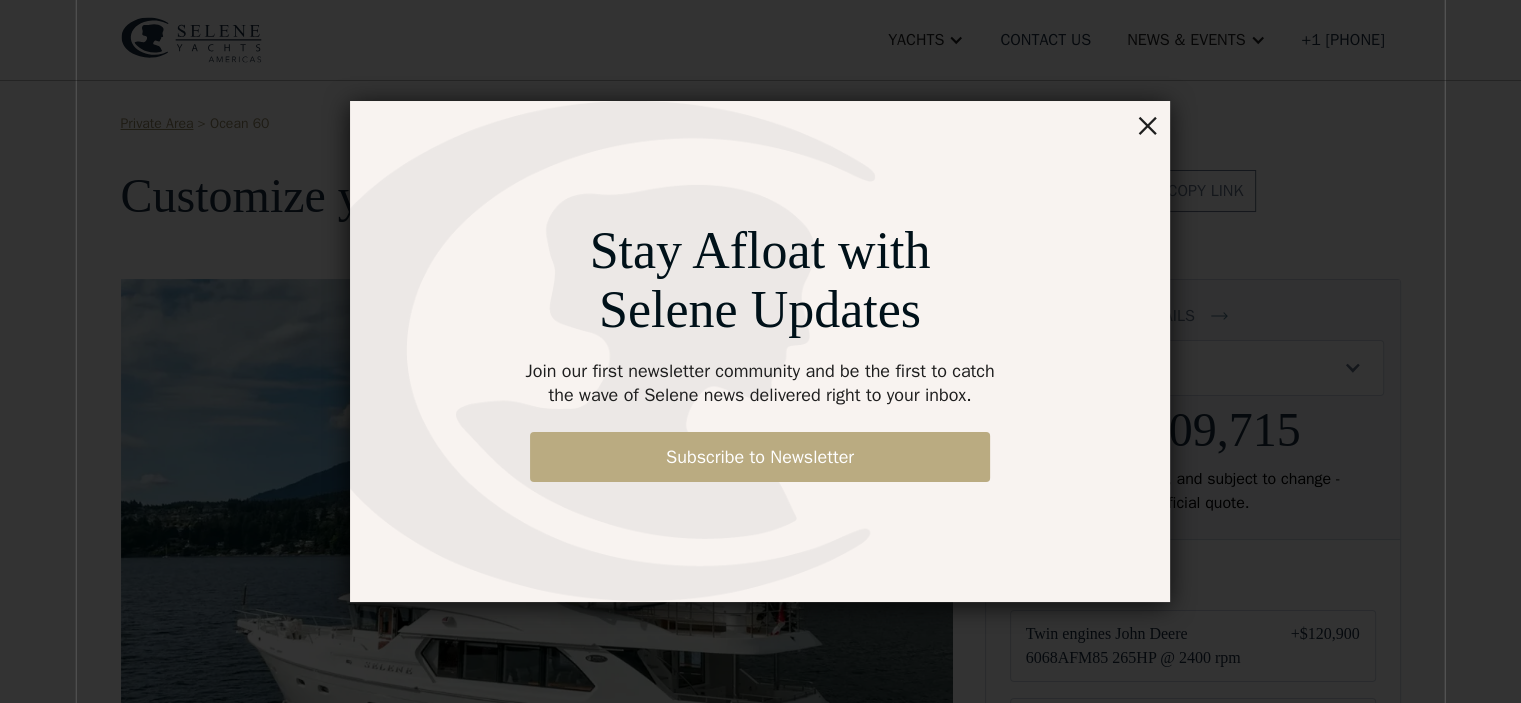 click on "Subscribe to Newsletter" at bounding box center [760, 457] 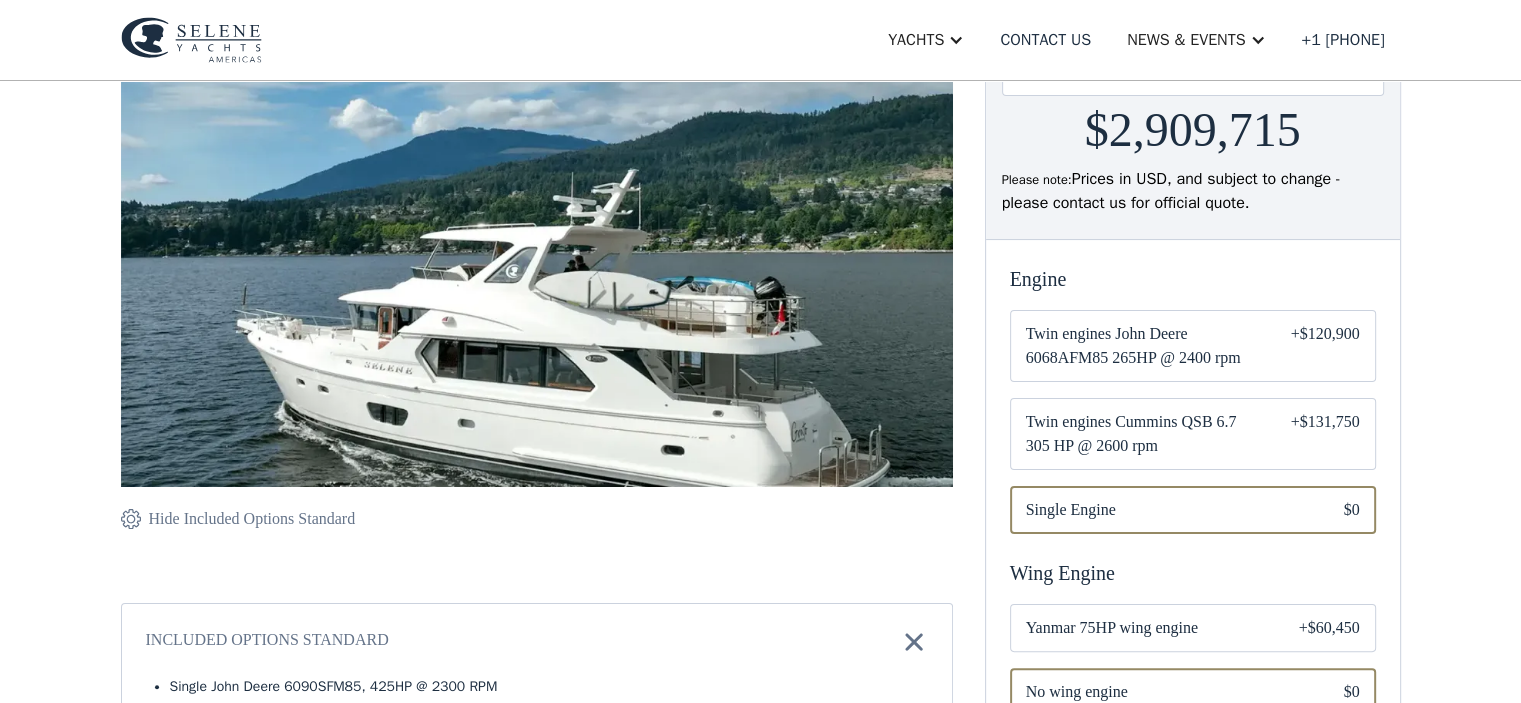 scroll, scrollTop: 700, scrollLeft: 0, axis: vertical 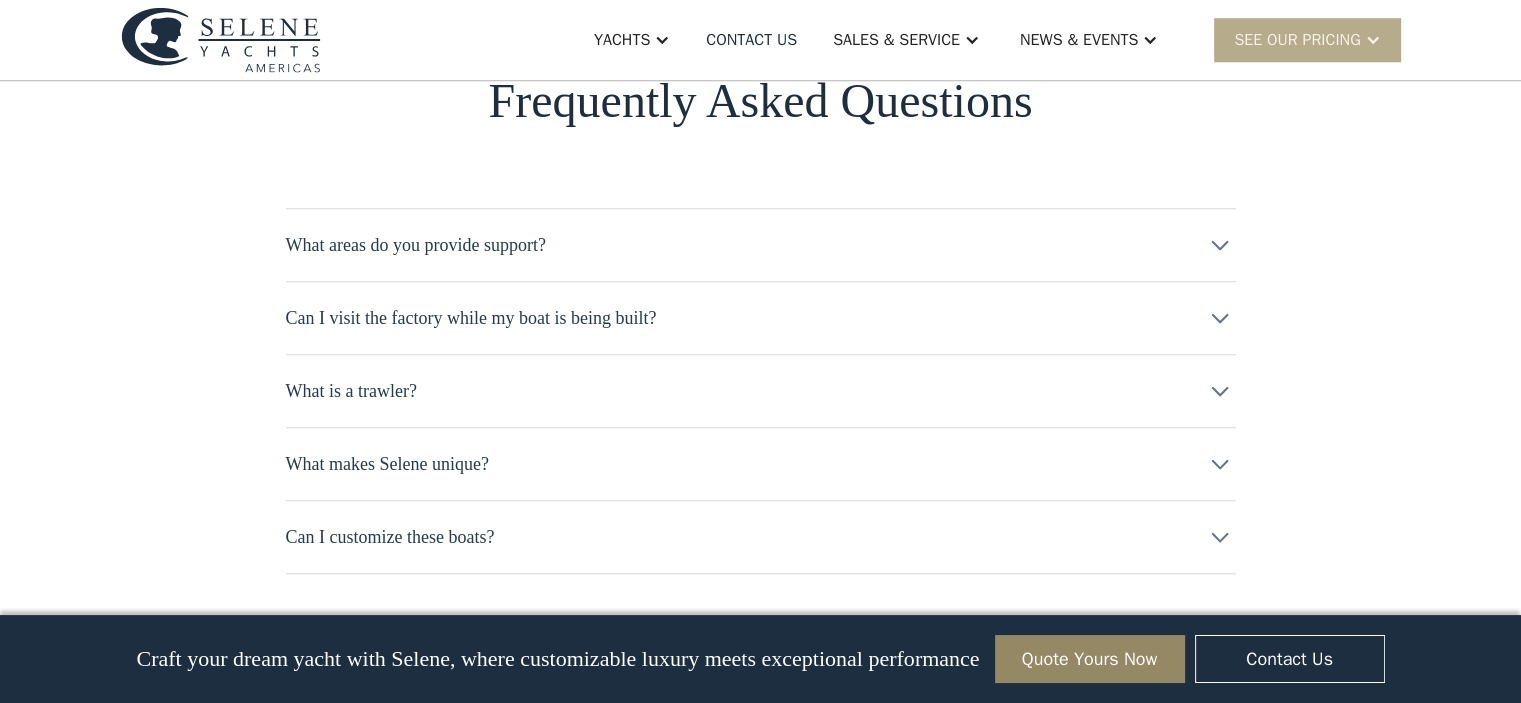 click at bounding box center (1220, 245) 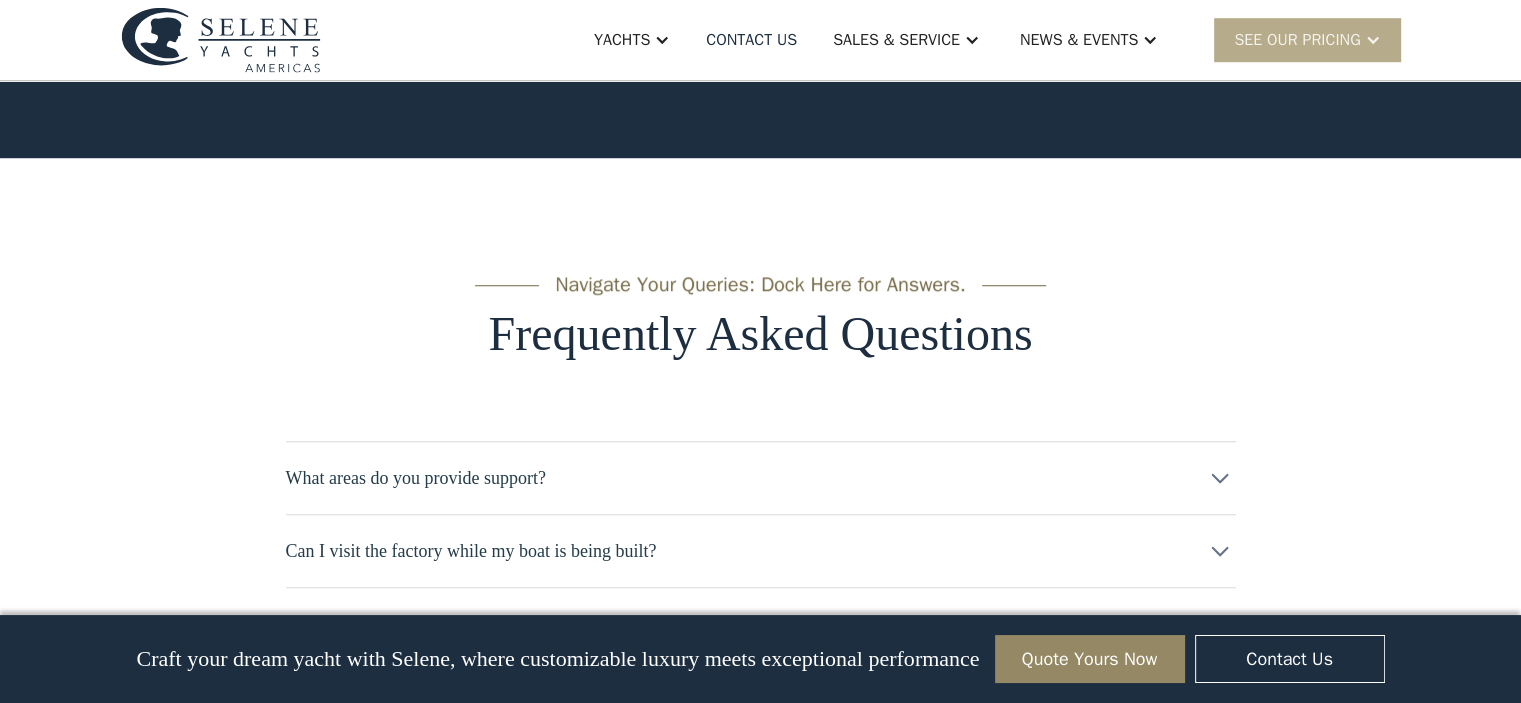 scroll, scrollTop: 9255, scrollLeft: 0, axis: vertical 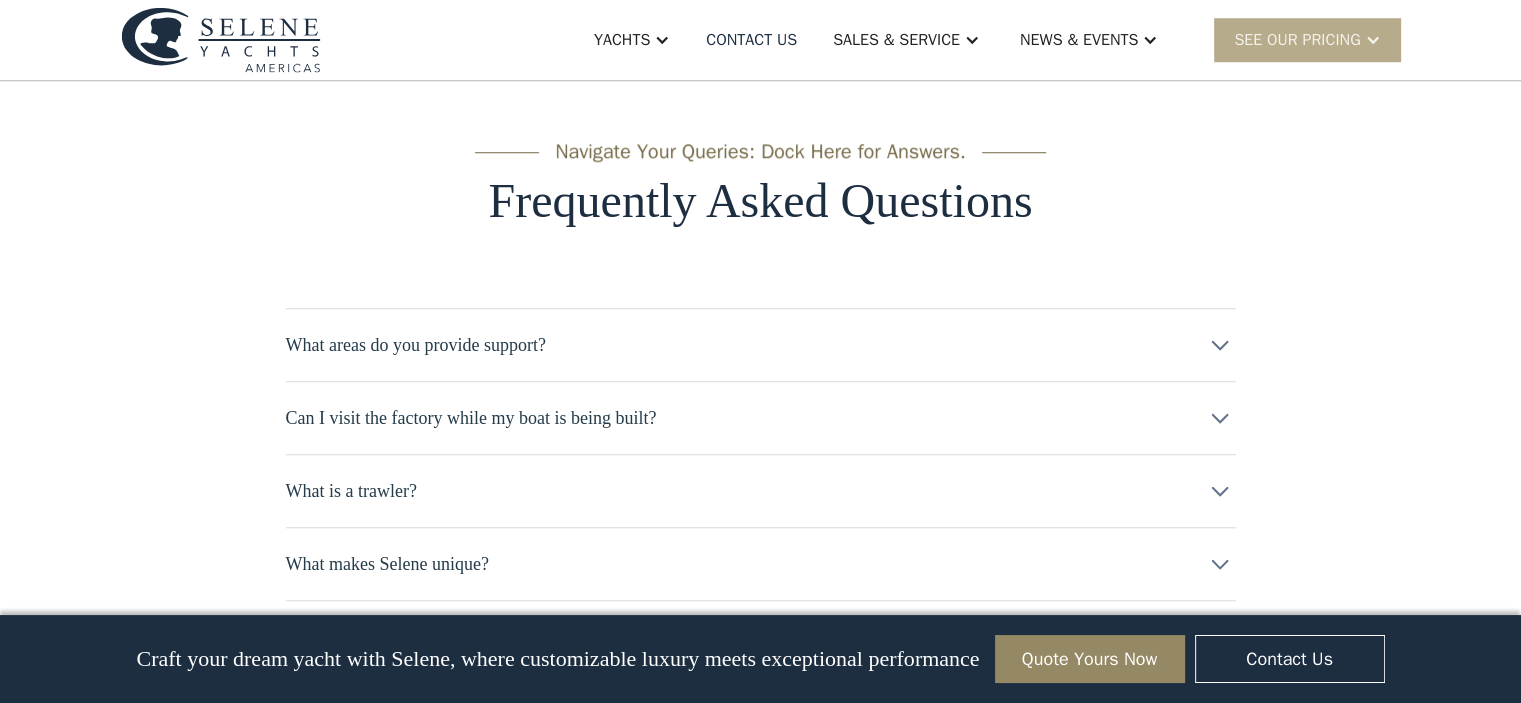click at bounding box center [1220, 345] 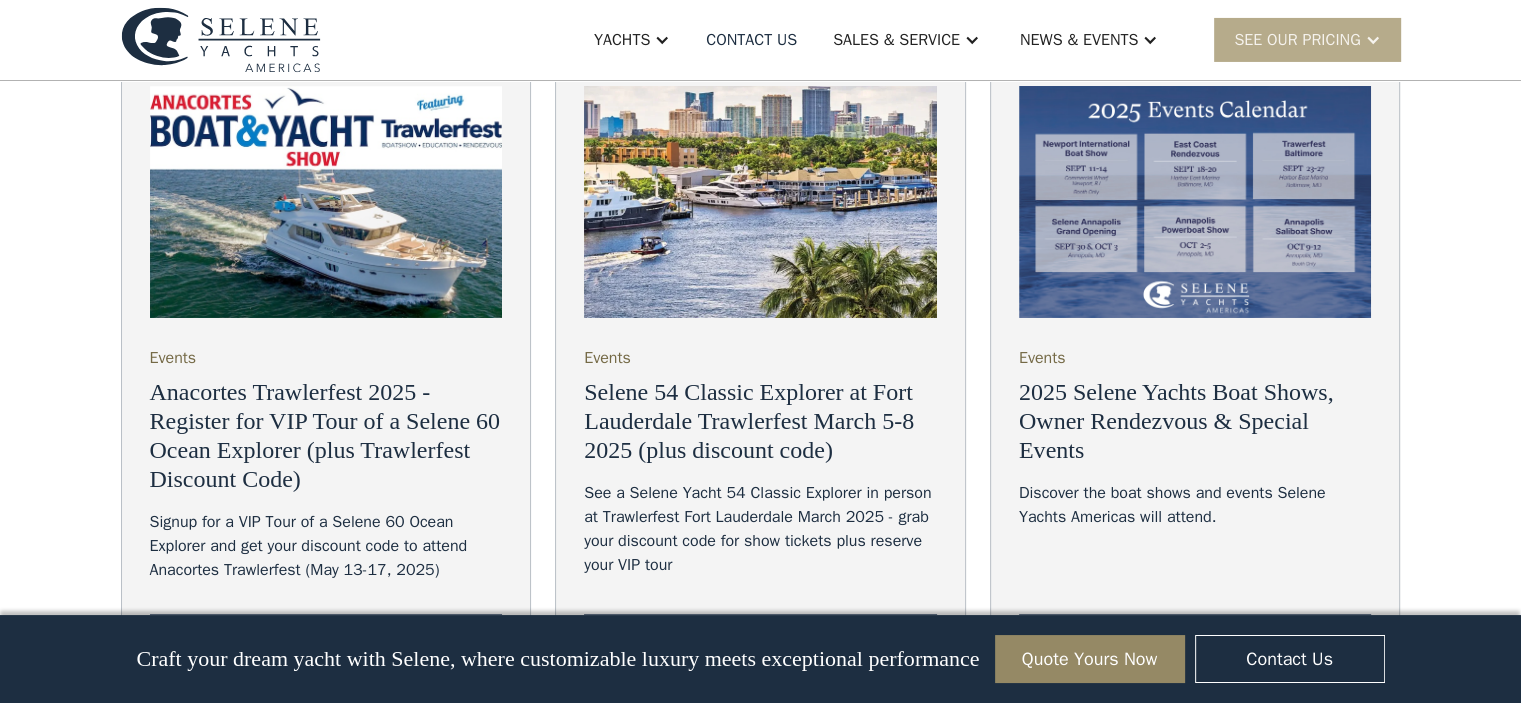 scroll, scrollTop: 7055, scrollLeft: 0, axis: vertical 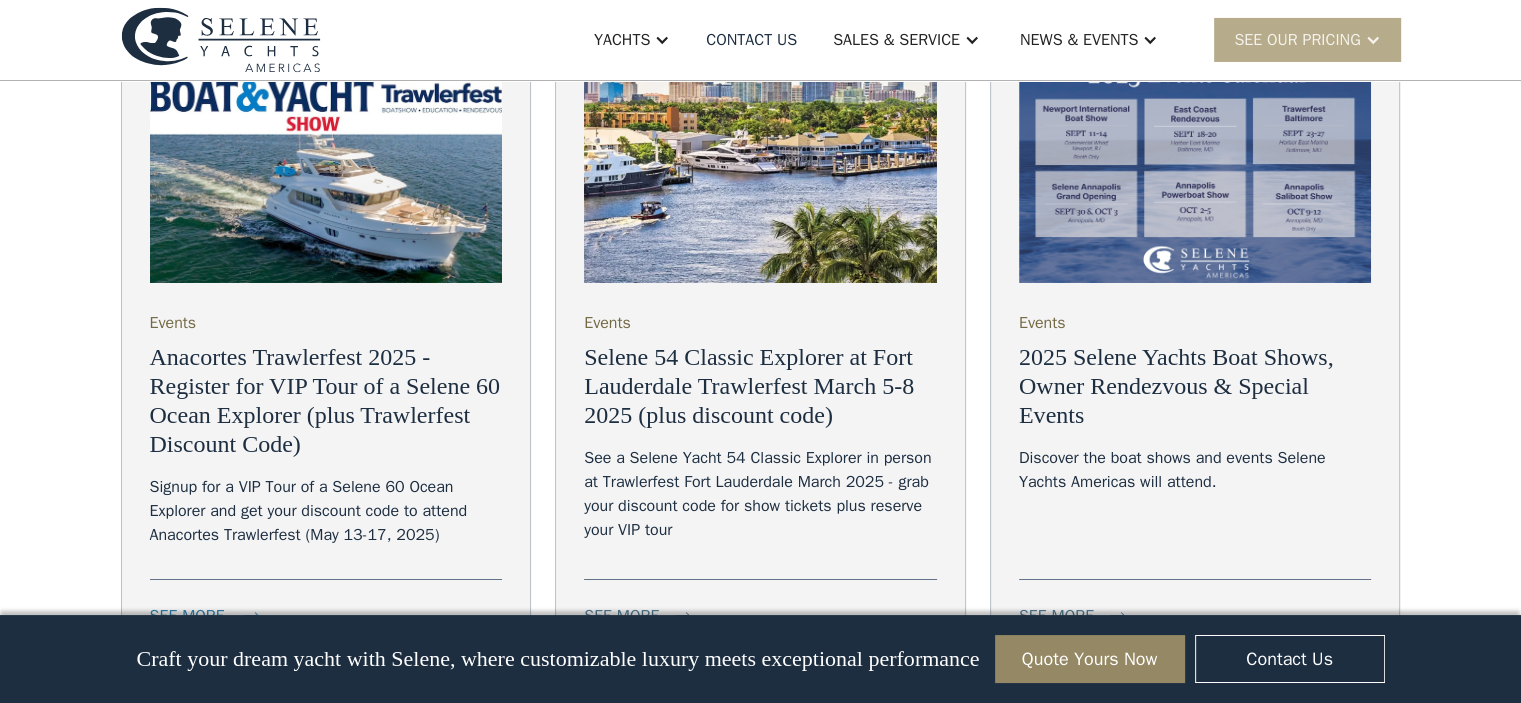 click on "see more" at bounding box center (215, 616) 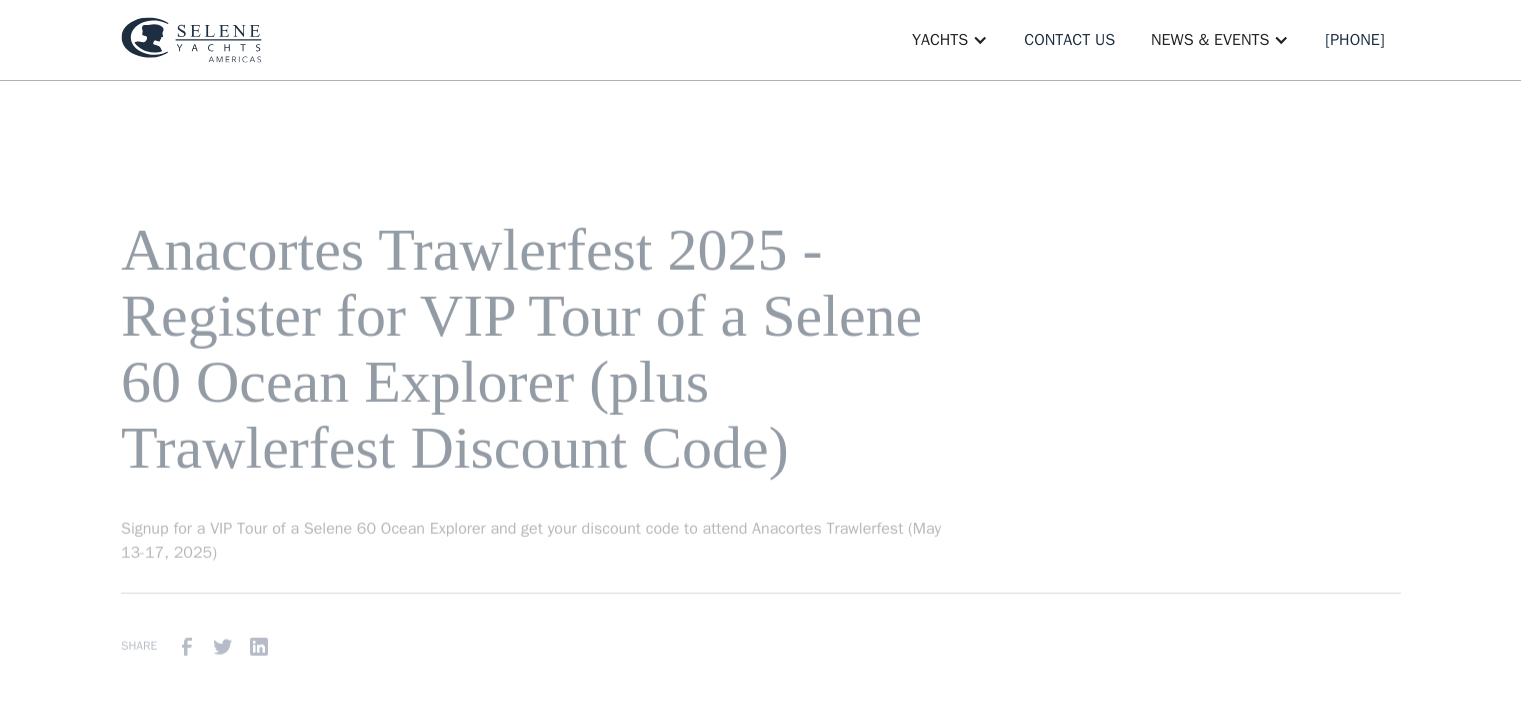 scroll, scrollTop: 0, scrollLeft: 0, axis: both 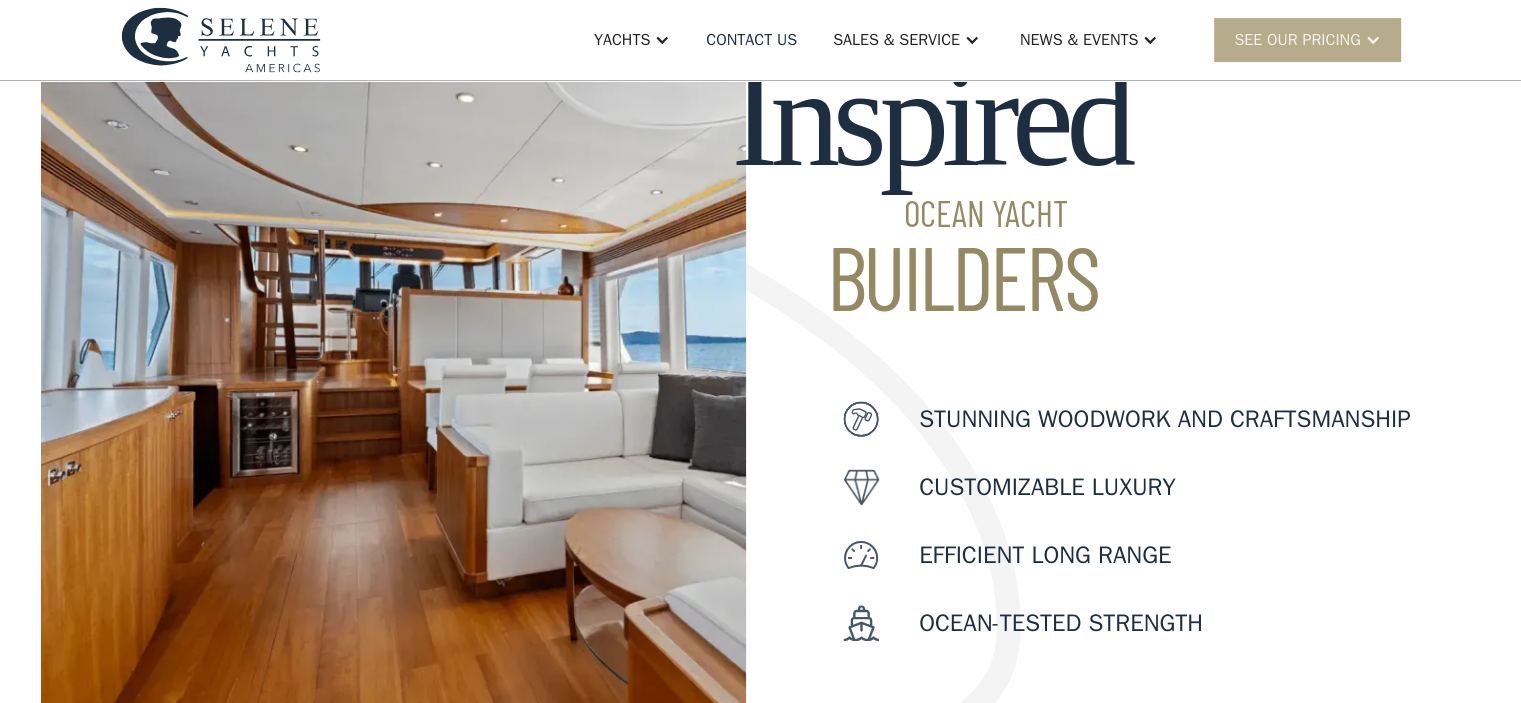 click at bounding box center (861, 487) 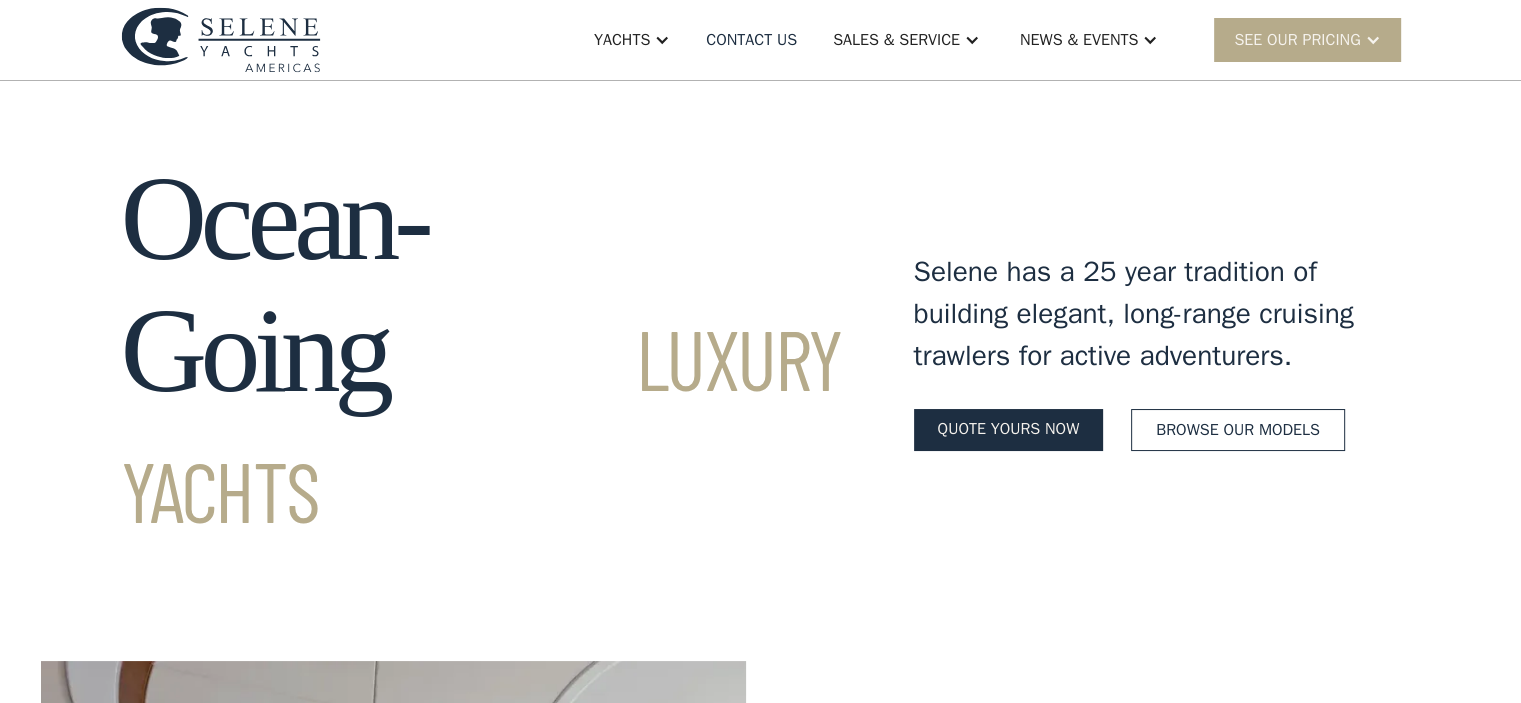scroll, scrollTop: 0, scrollLeft: 0, axis: both 